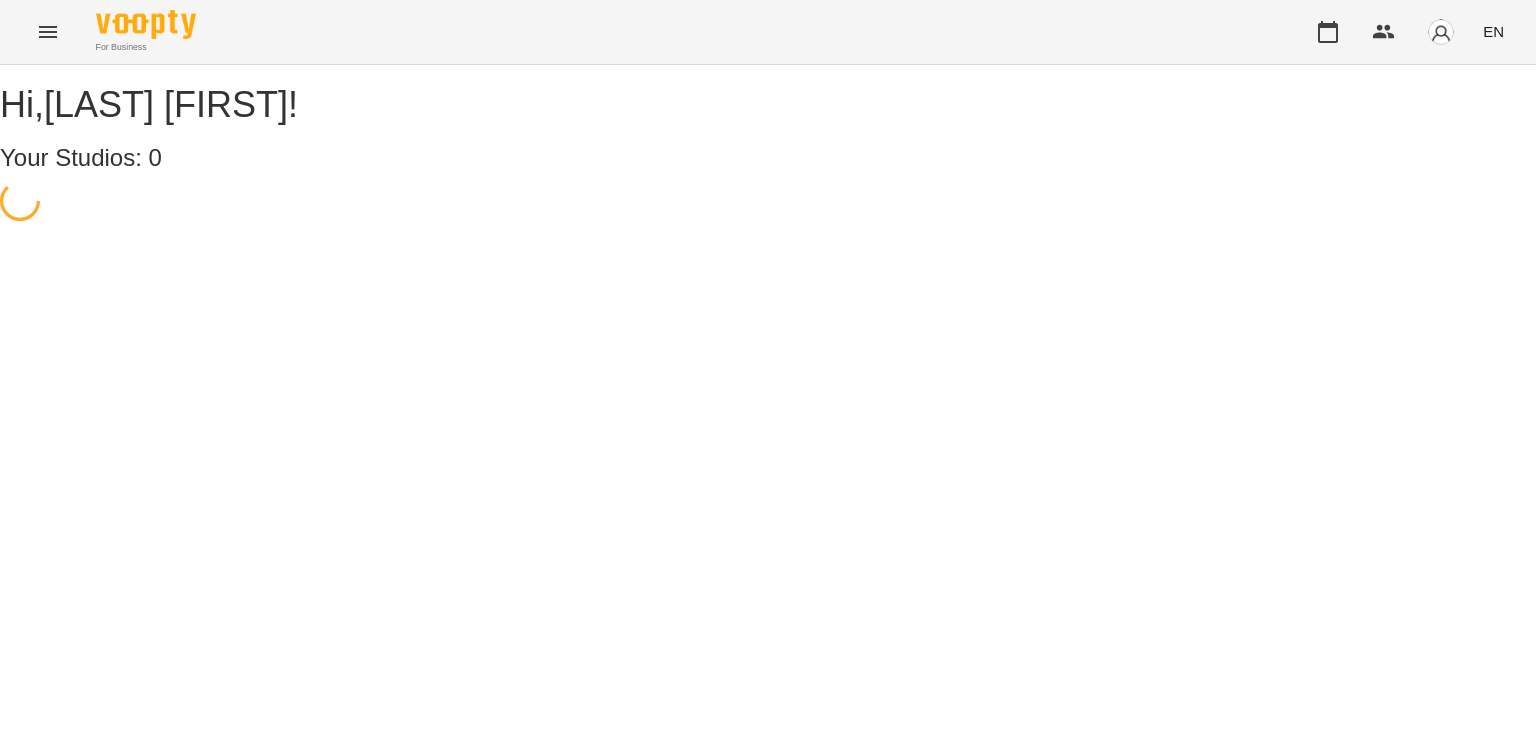 scroll, scrollTop: 0, scrollLeft: 0, axis: both 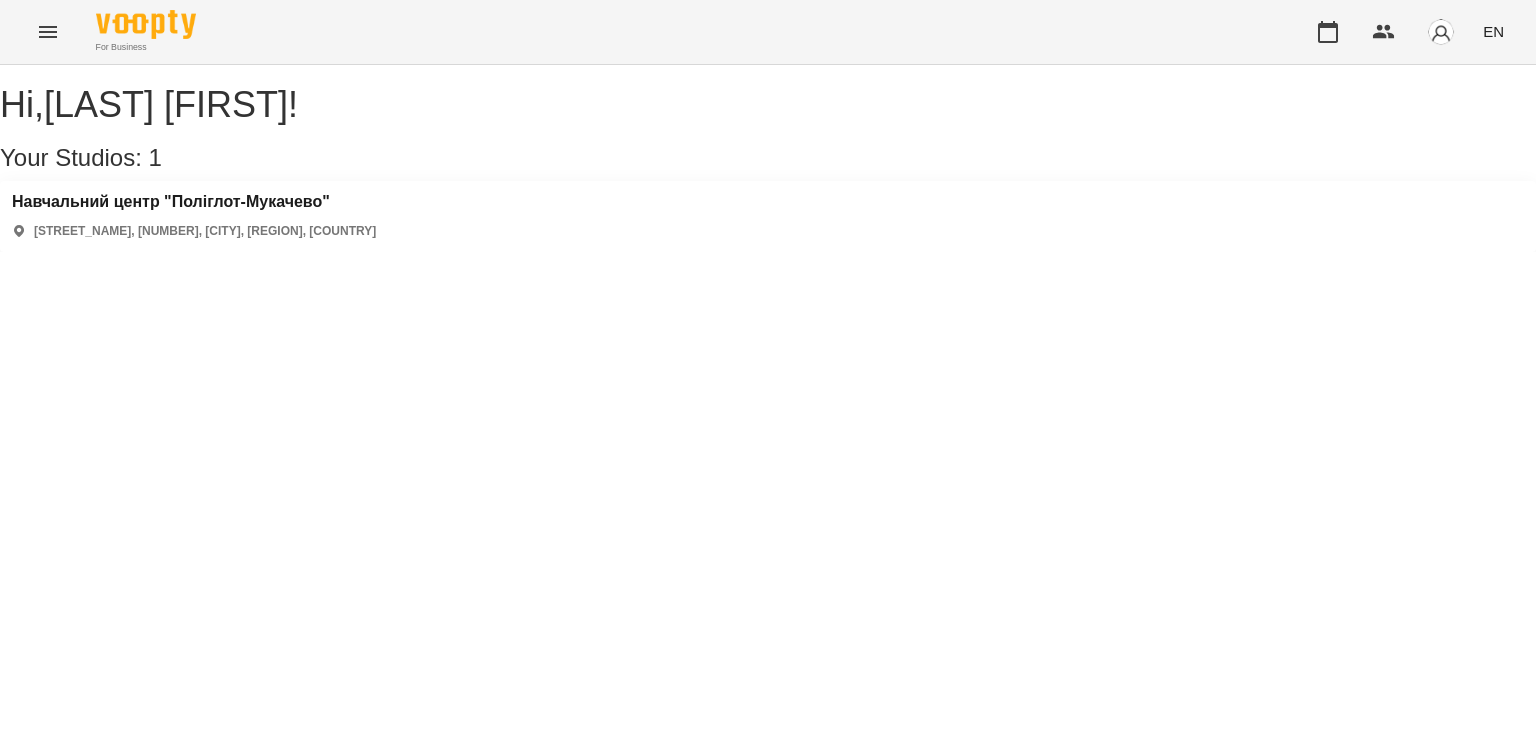 click 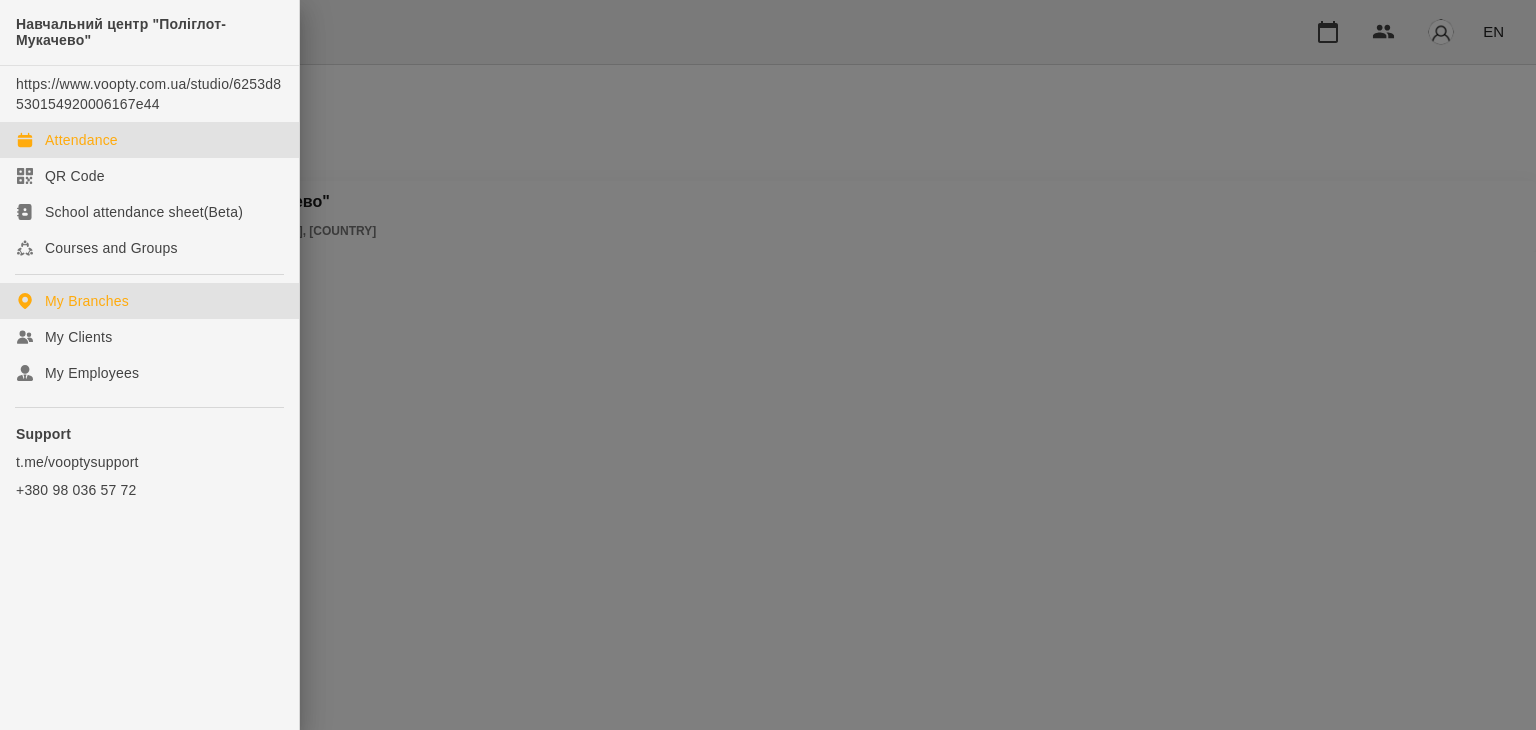 click on "Attendance" at bounding box center [81, 140] 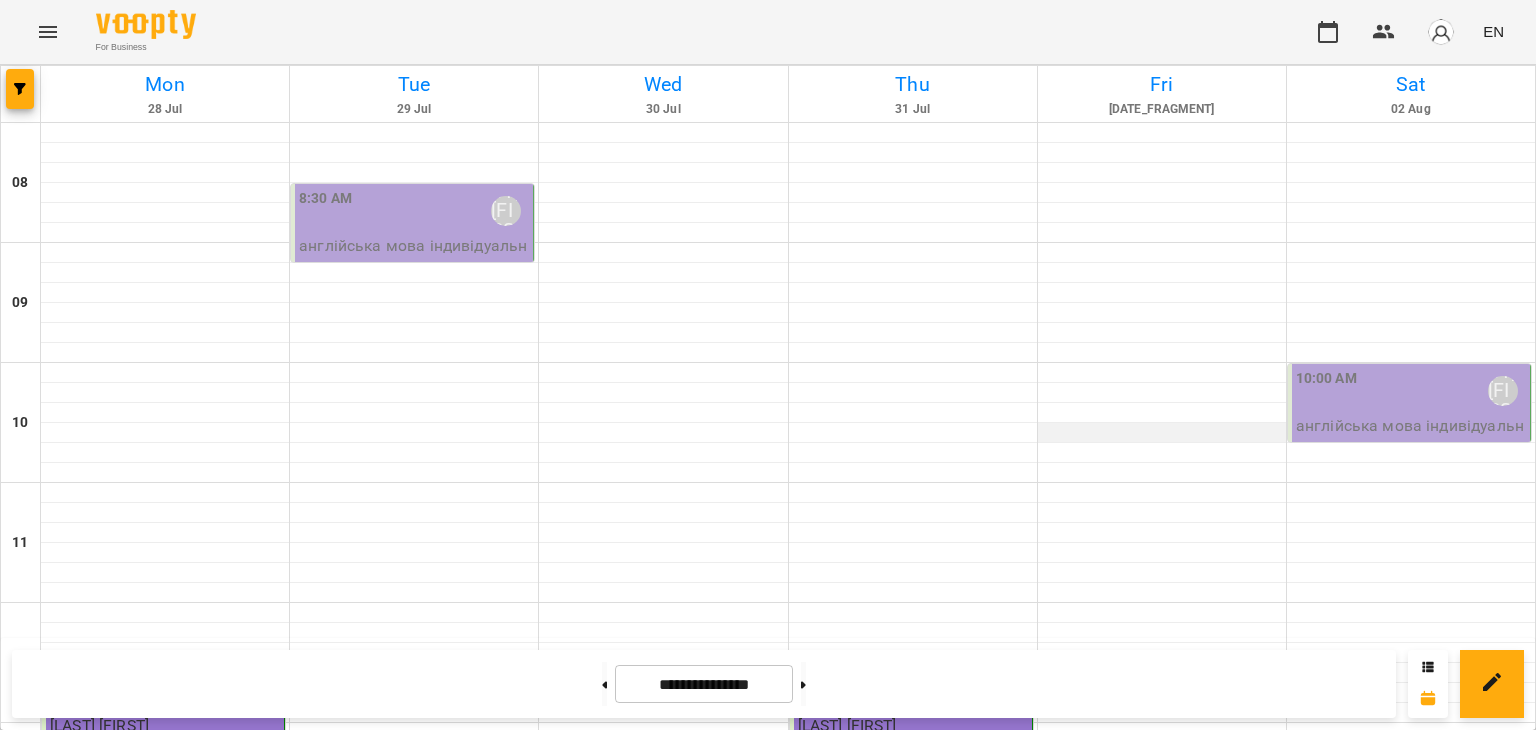 scroll, scrollTop: 0, scrollLeft: 0, axis: both 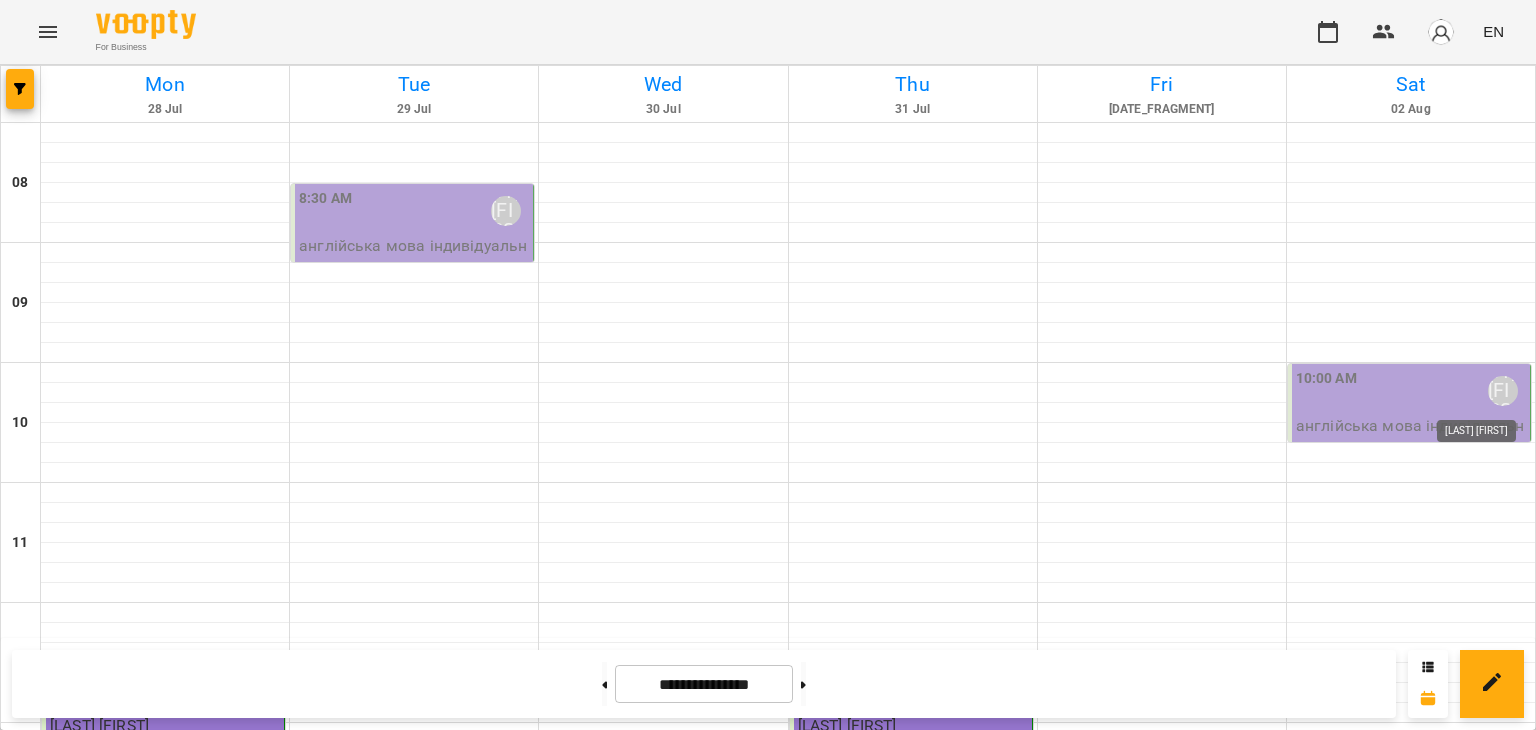 click on "[LAST] [FIRST]" at bounding box center [1503, 391] 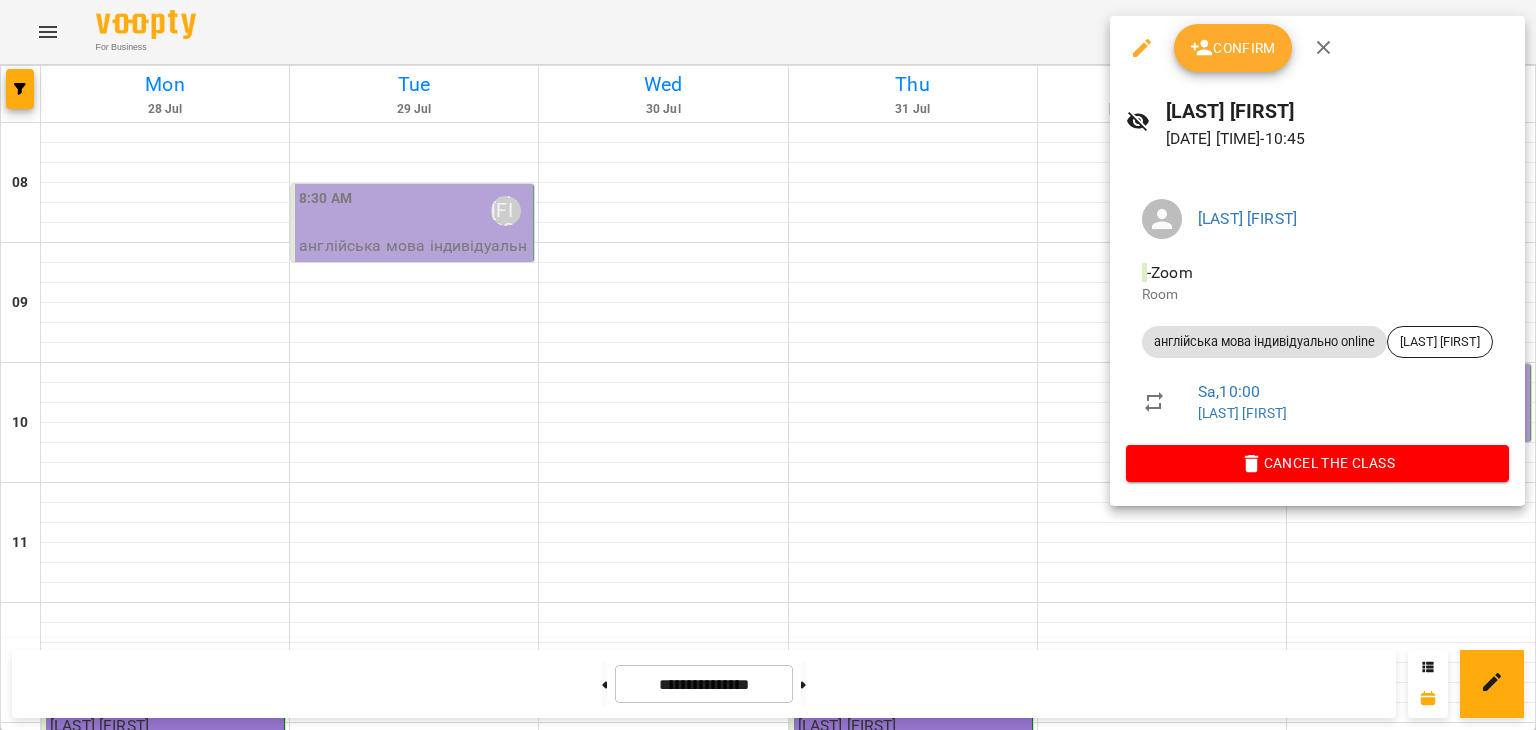 click on "Confirm" at bounding box center (1233, 48) 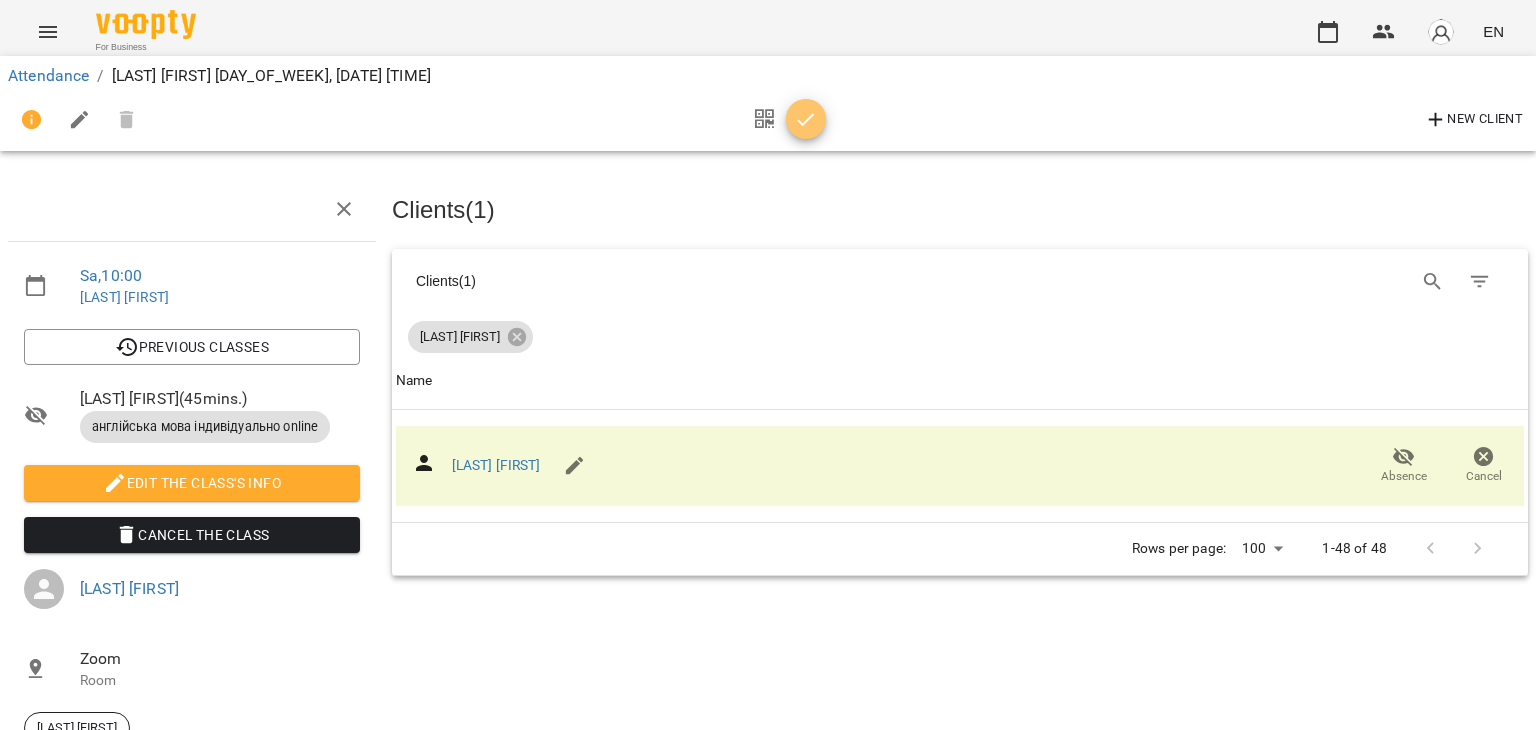 click 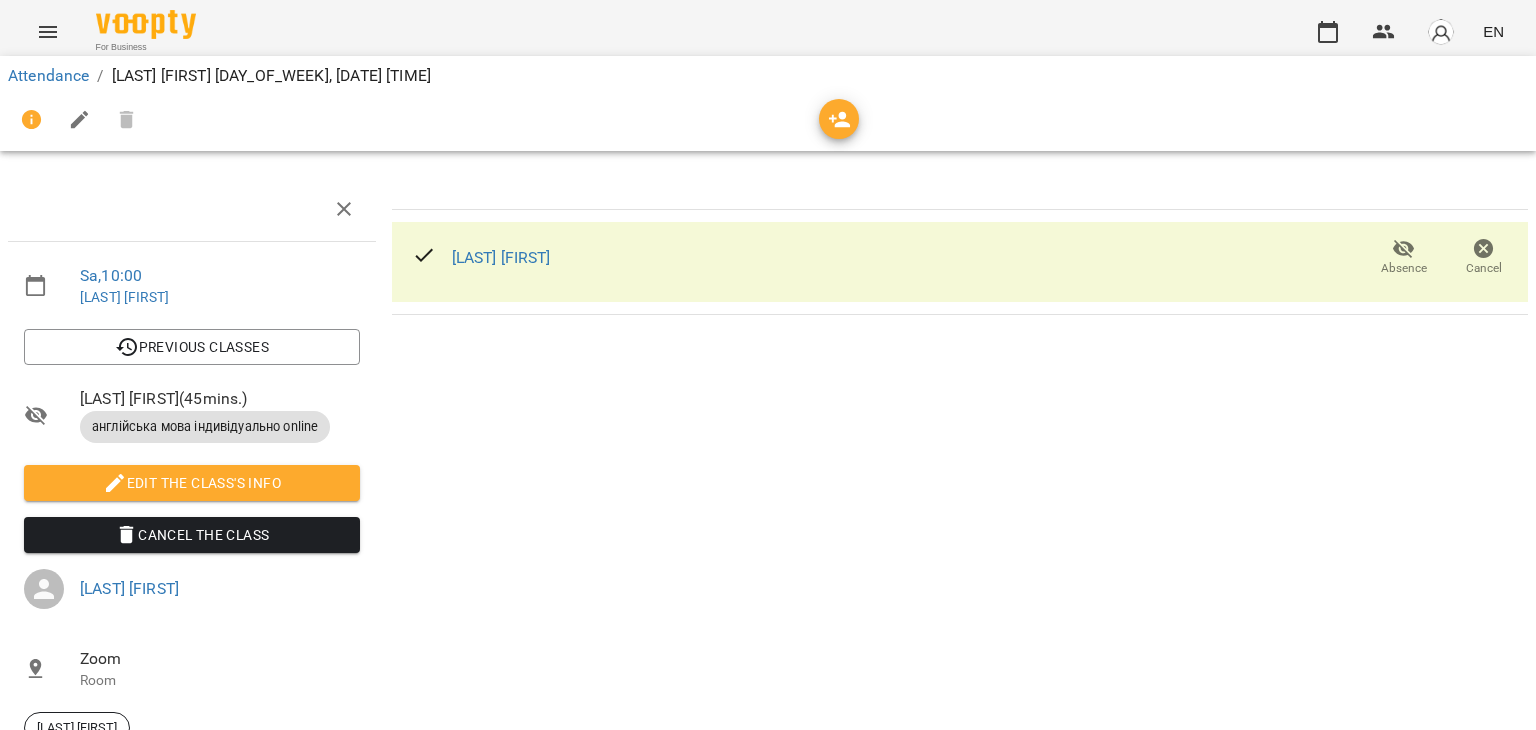 click 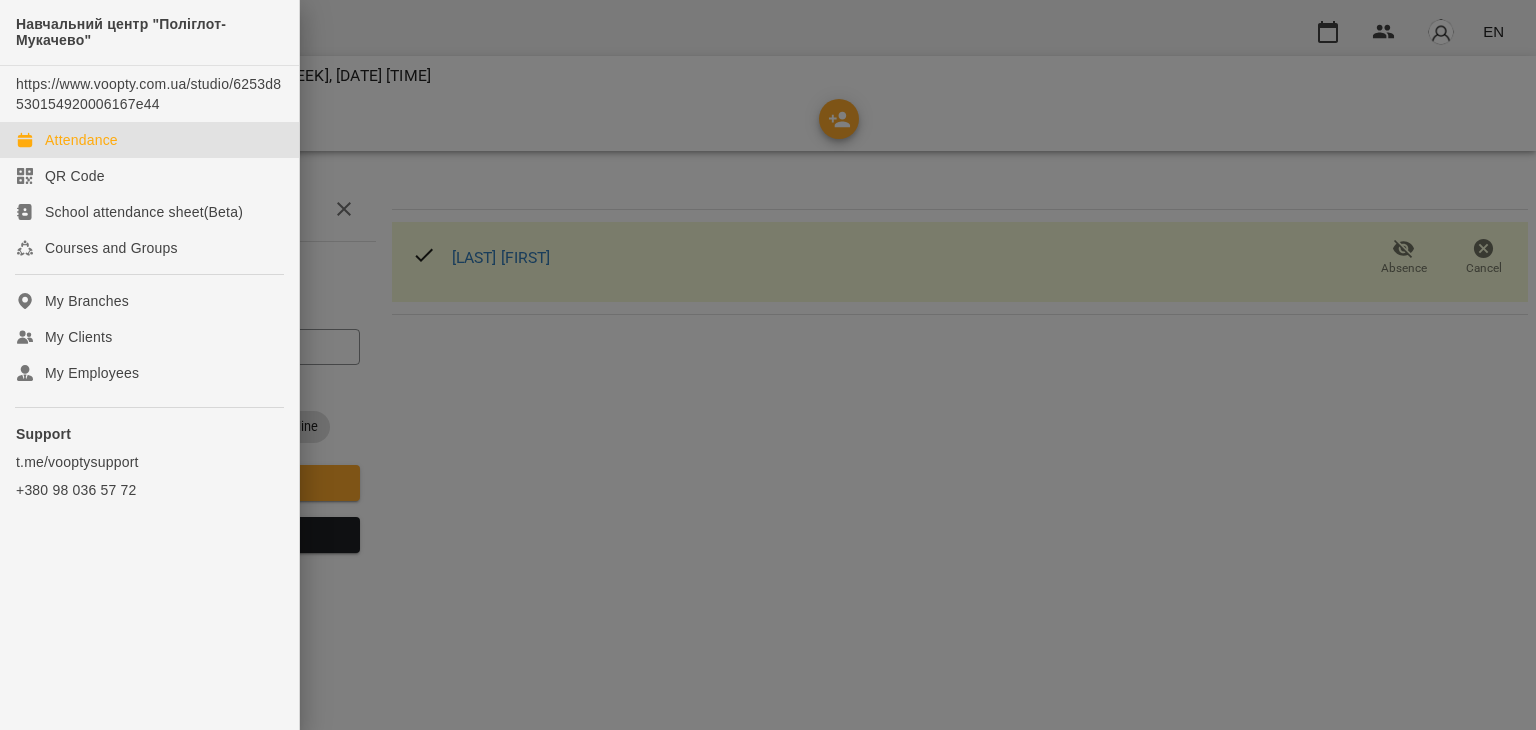 click on "Attendance" at bounding box center [81, 140] 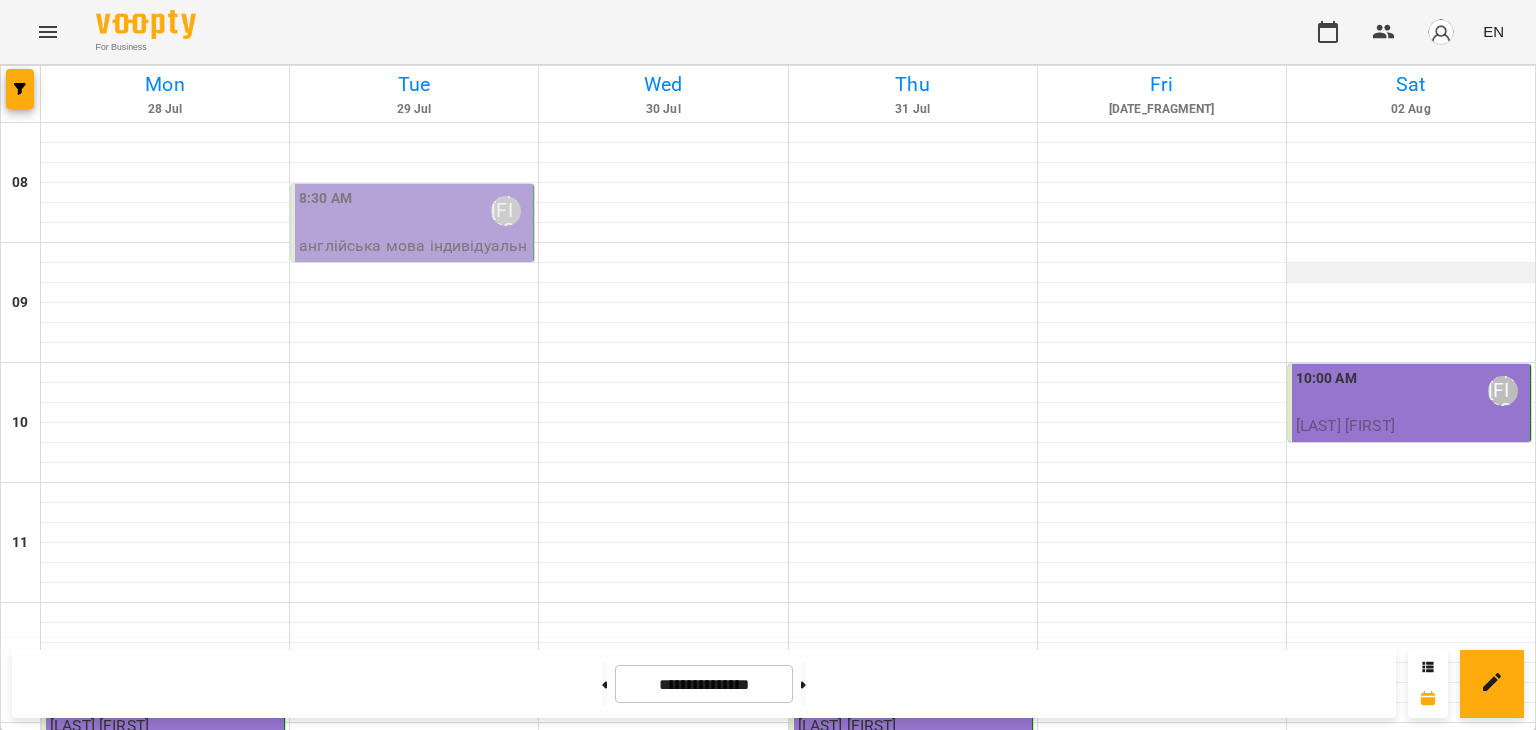 click at bounding box center [1411, 273] 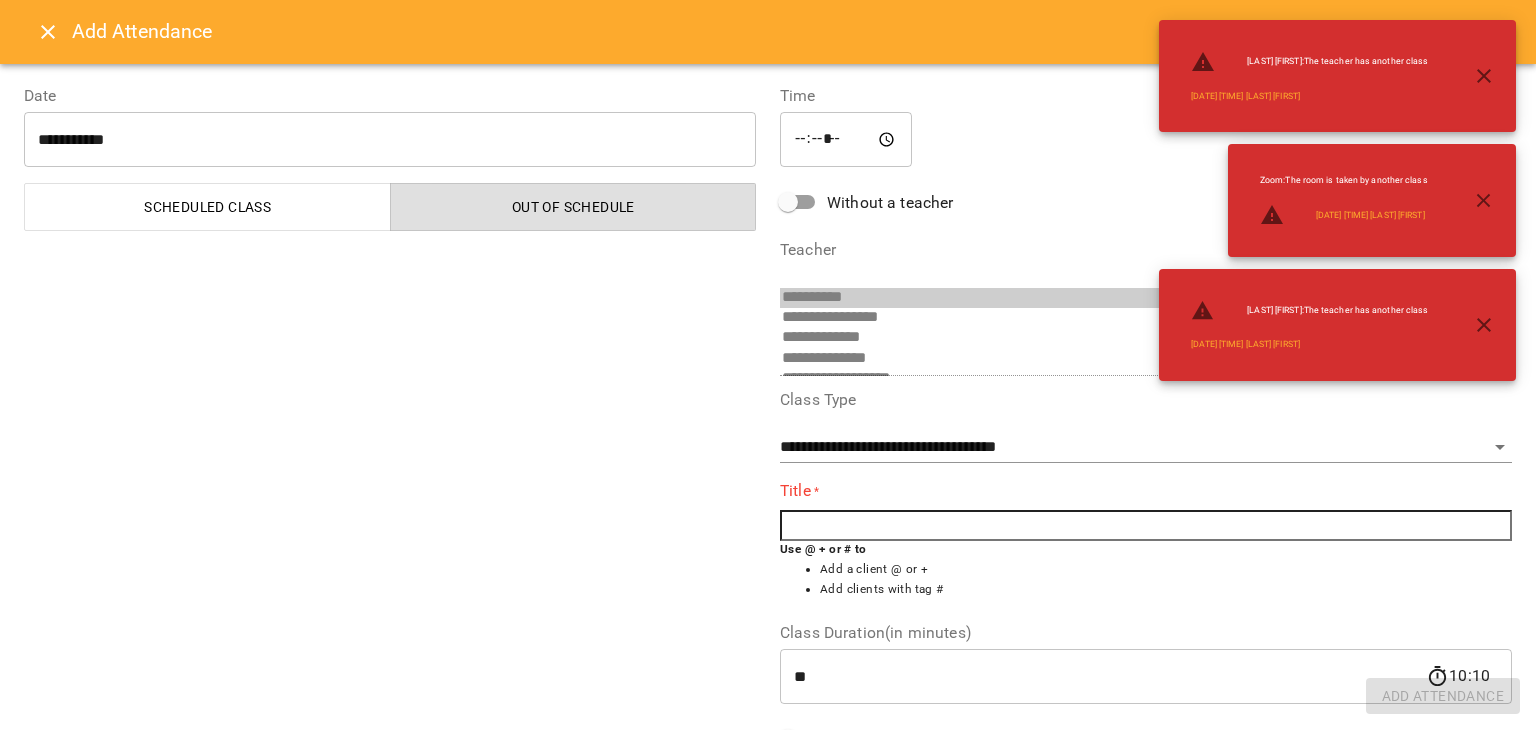 click 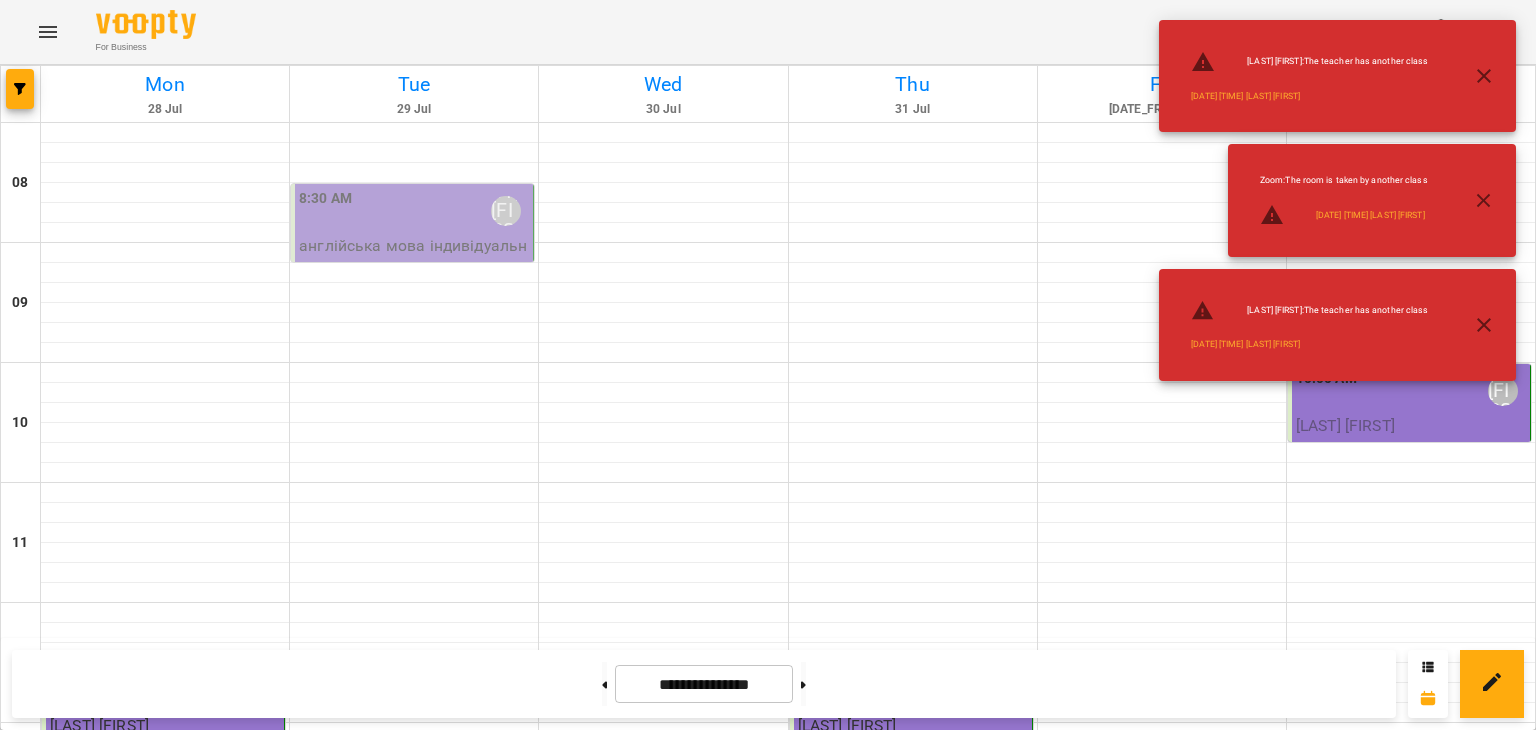 click 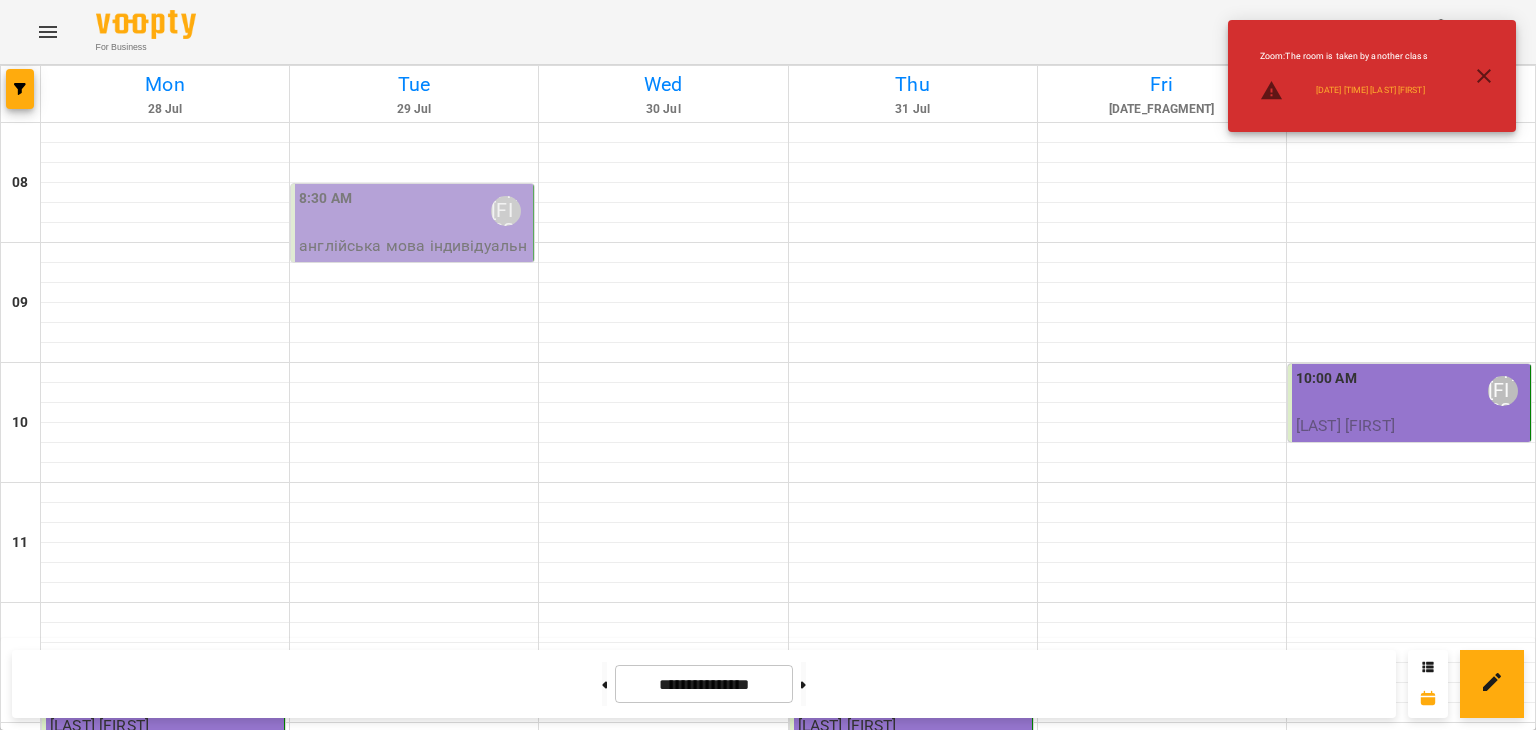 click at bounding box center [1411, 193] 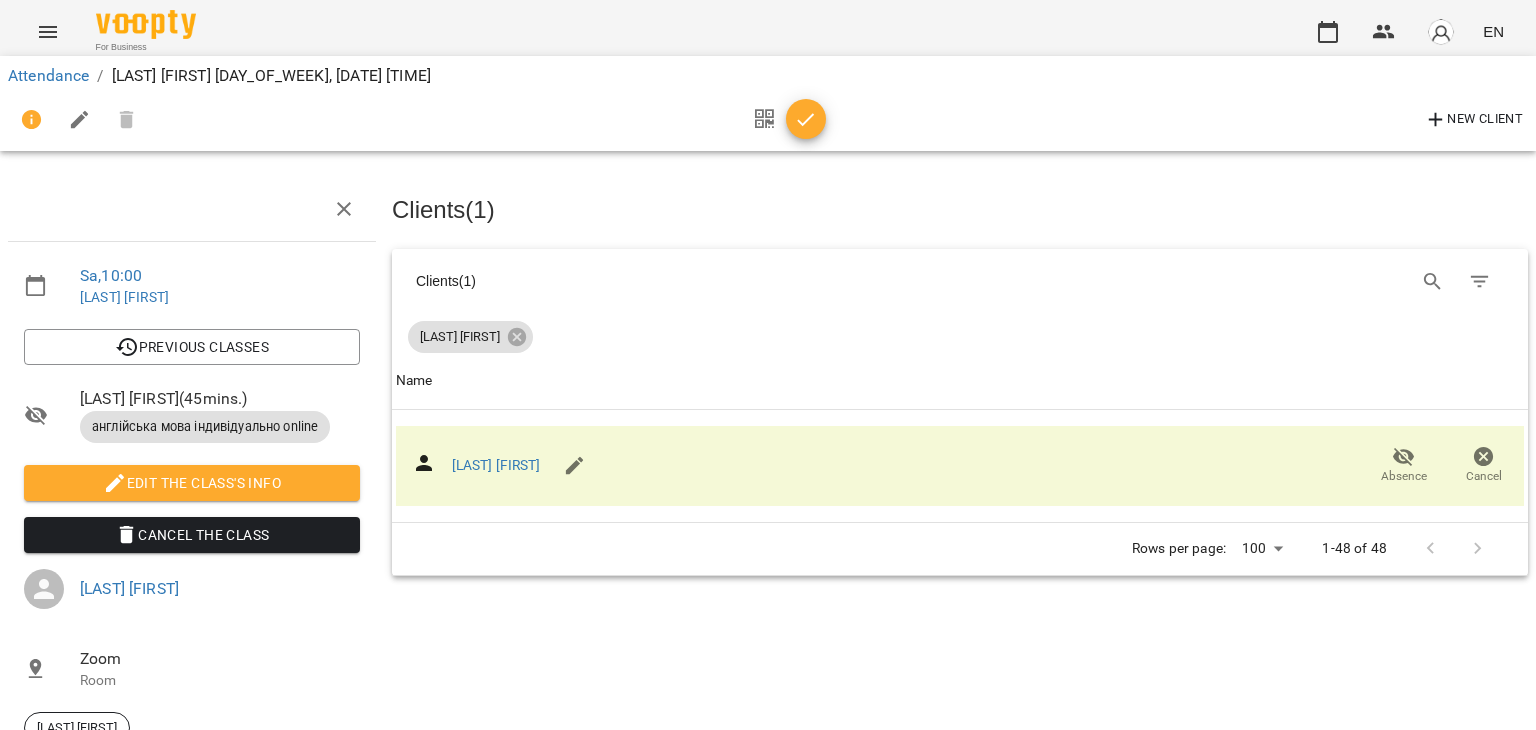 click 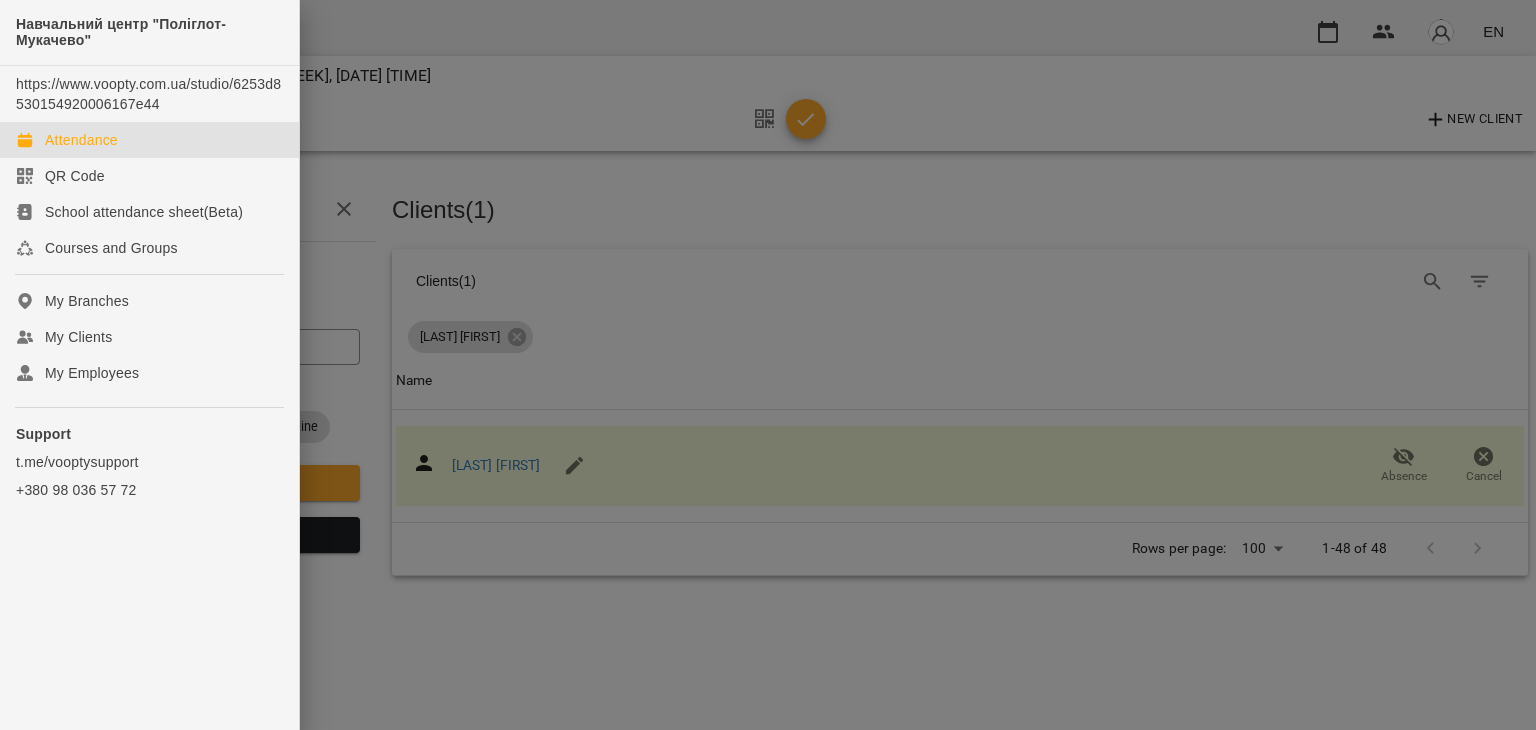 click on "Attendance" at bounding box center (81, 140) 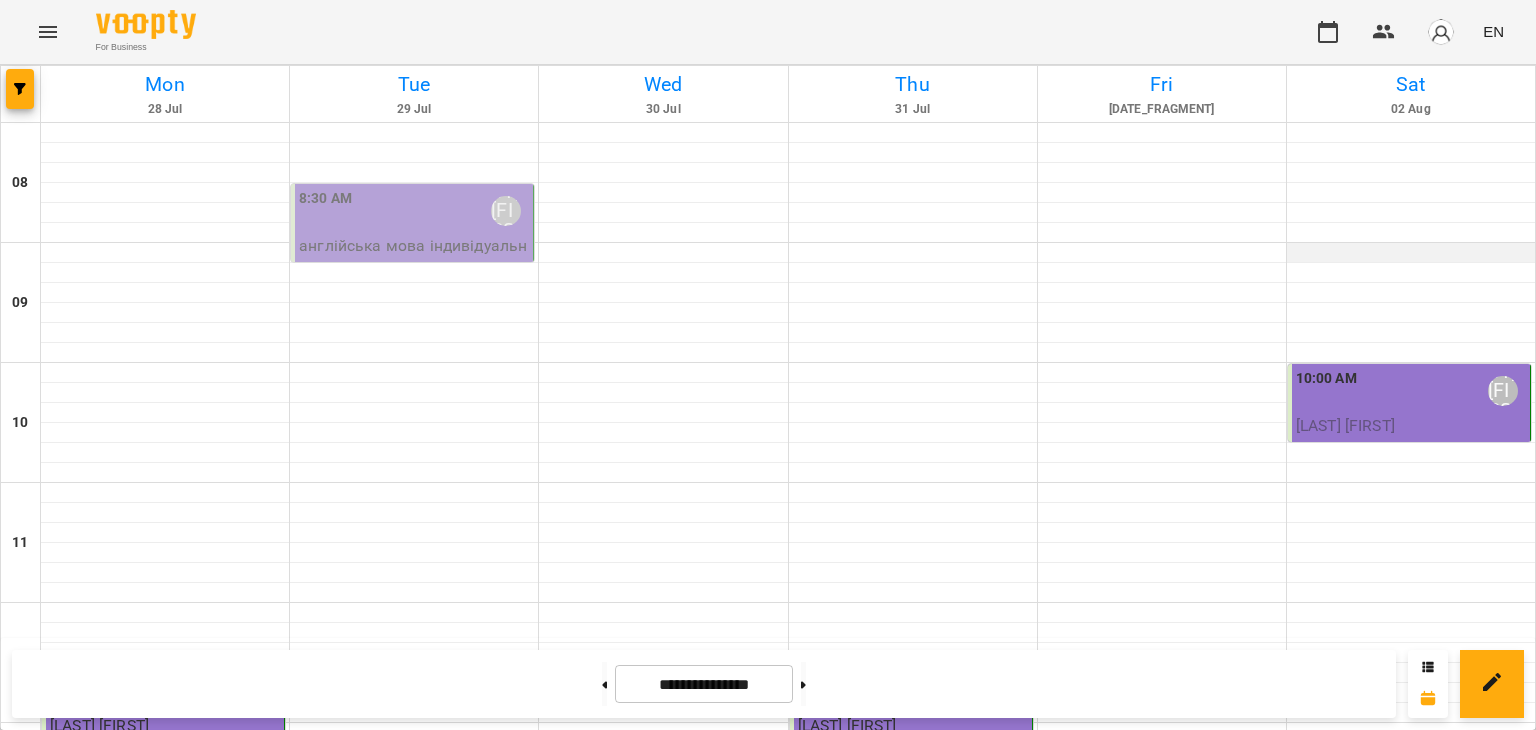 click at bounding box center (1411, 253) 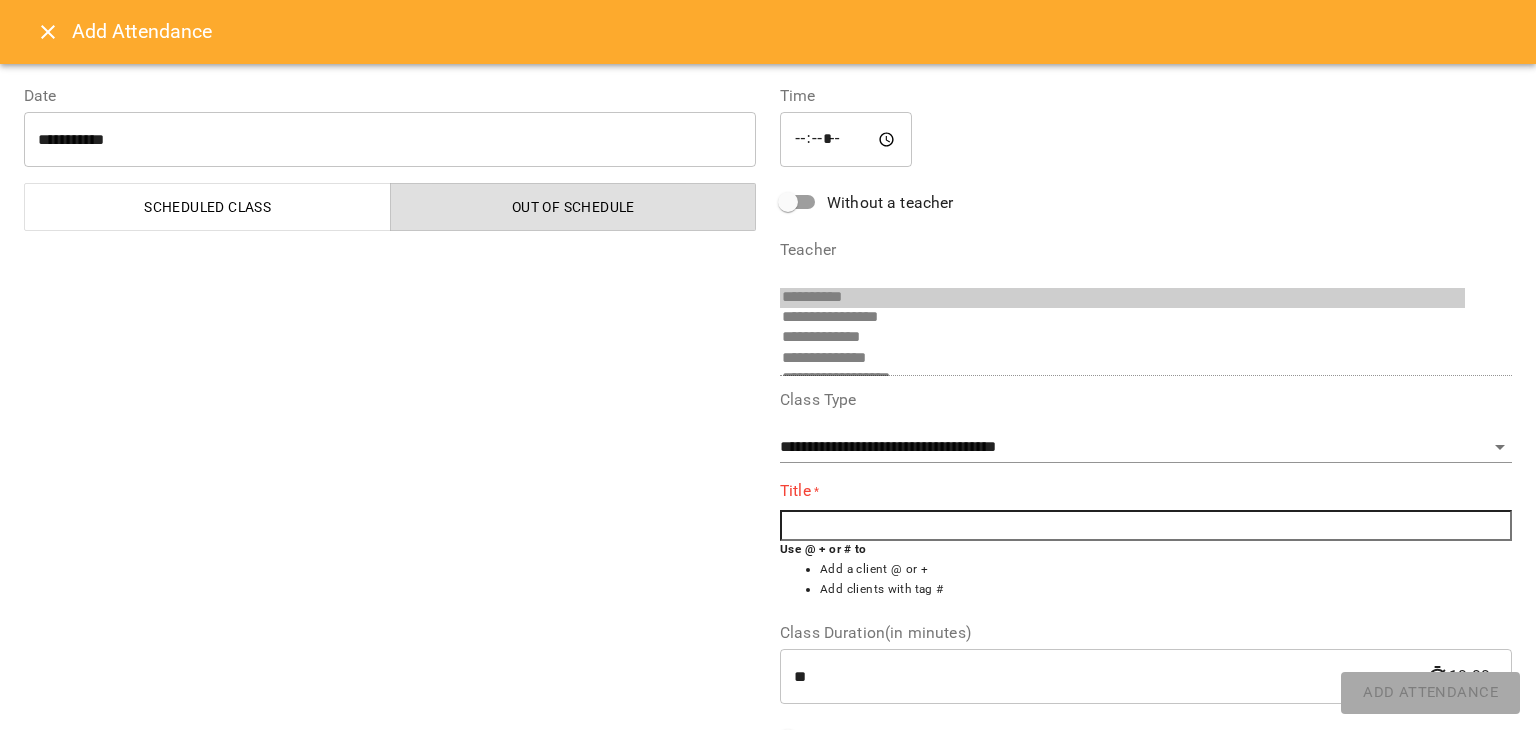 click at bounding box center [1146, 526] 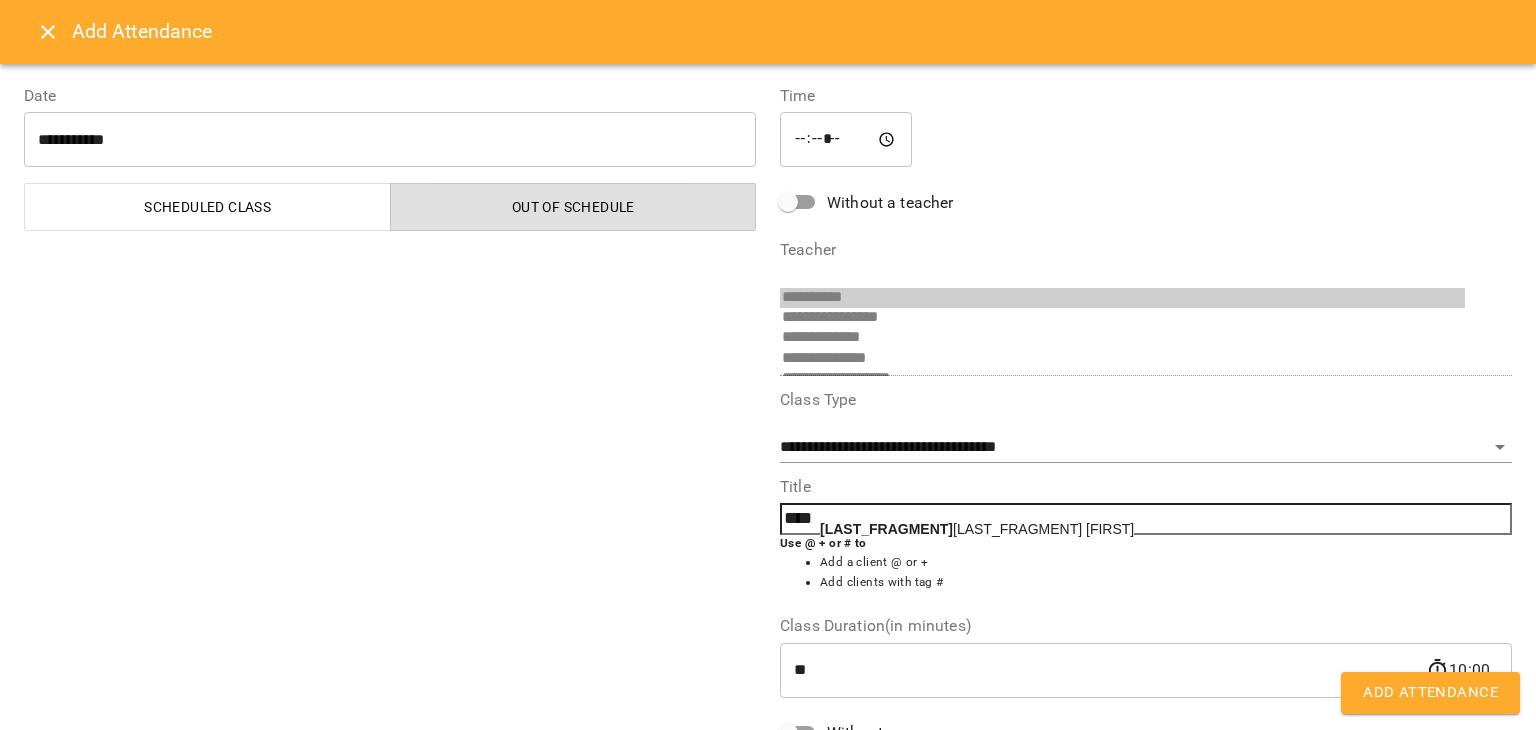 click on "[LAST_FRAGMENT]" 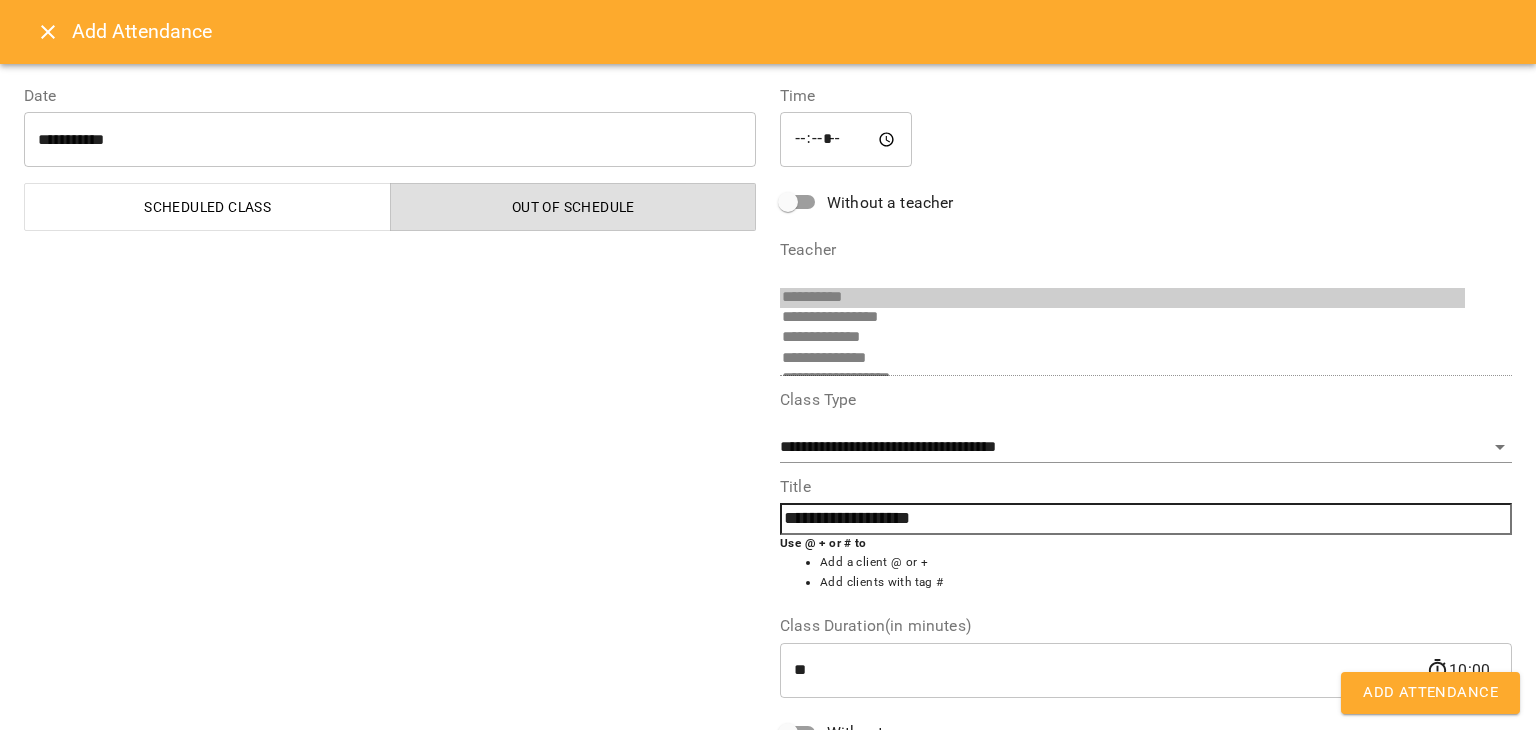 click on "Add Attendance" at bounding box center [1430, 693] 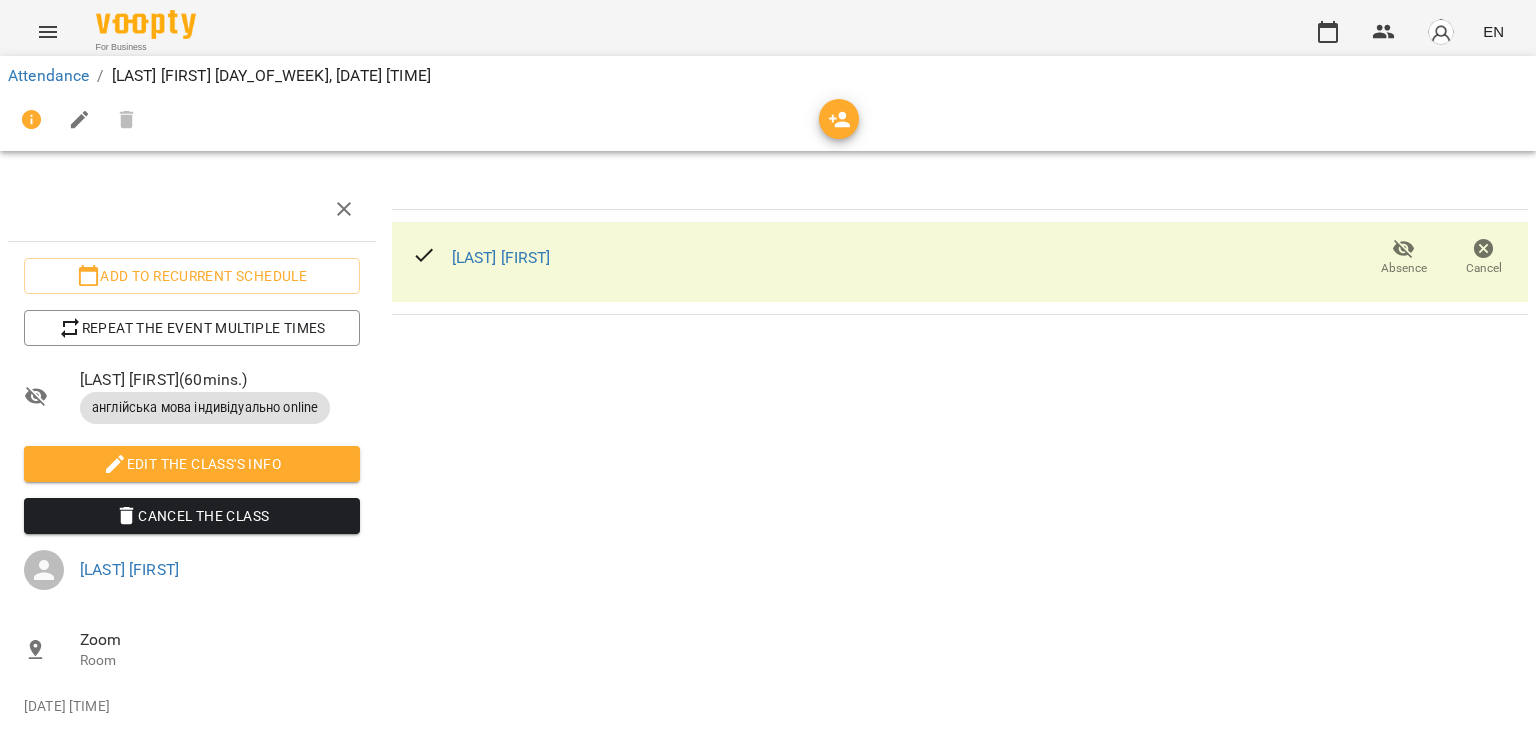 click 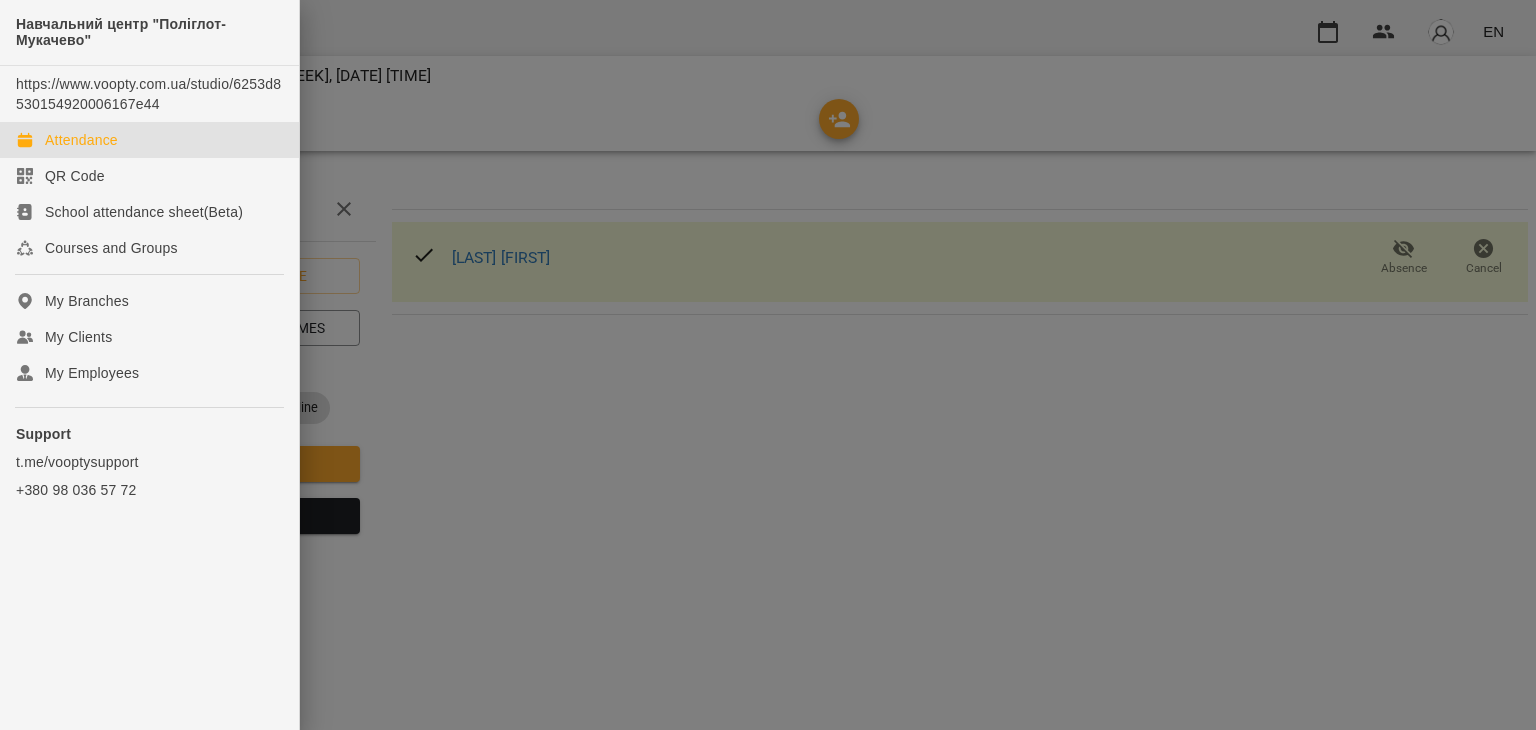 click on "Attendance" at bounding box center (81, 140) 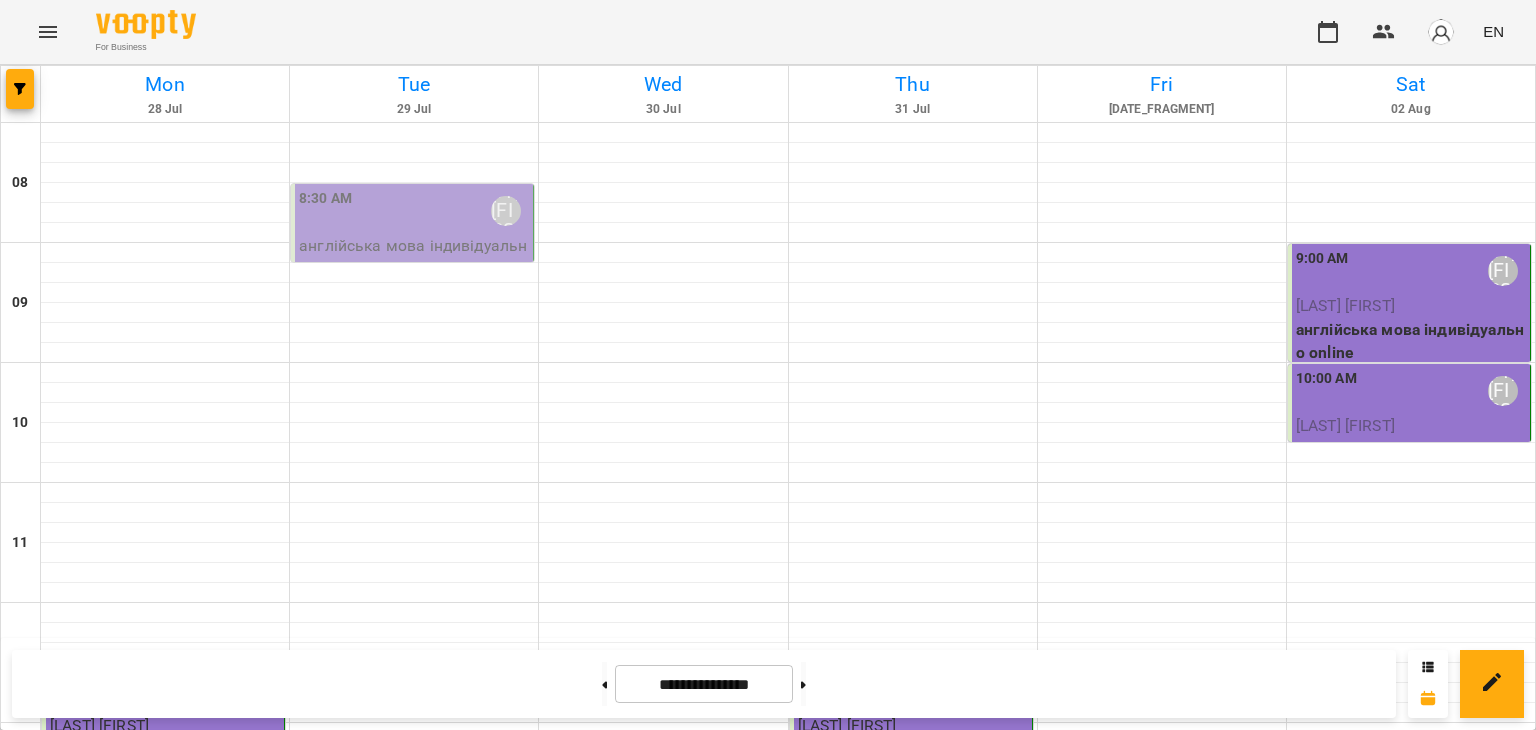 drag, startPoint x: 1393, startPoint y: 404, endPoint x: 1489, endPoint y: 393, distance: 96.62815 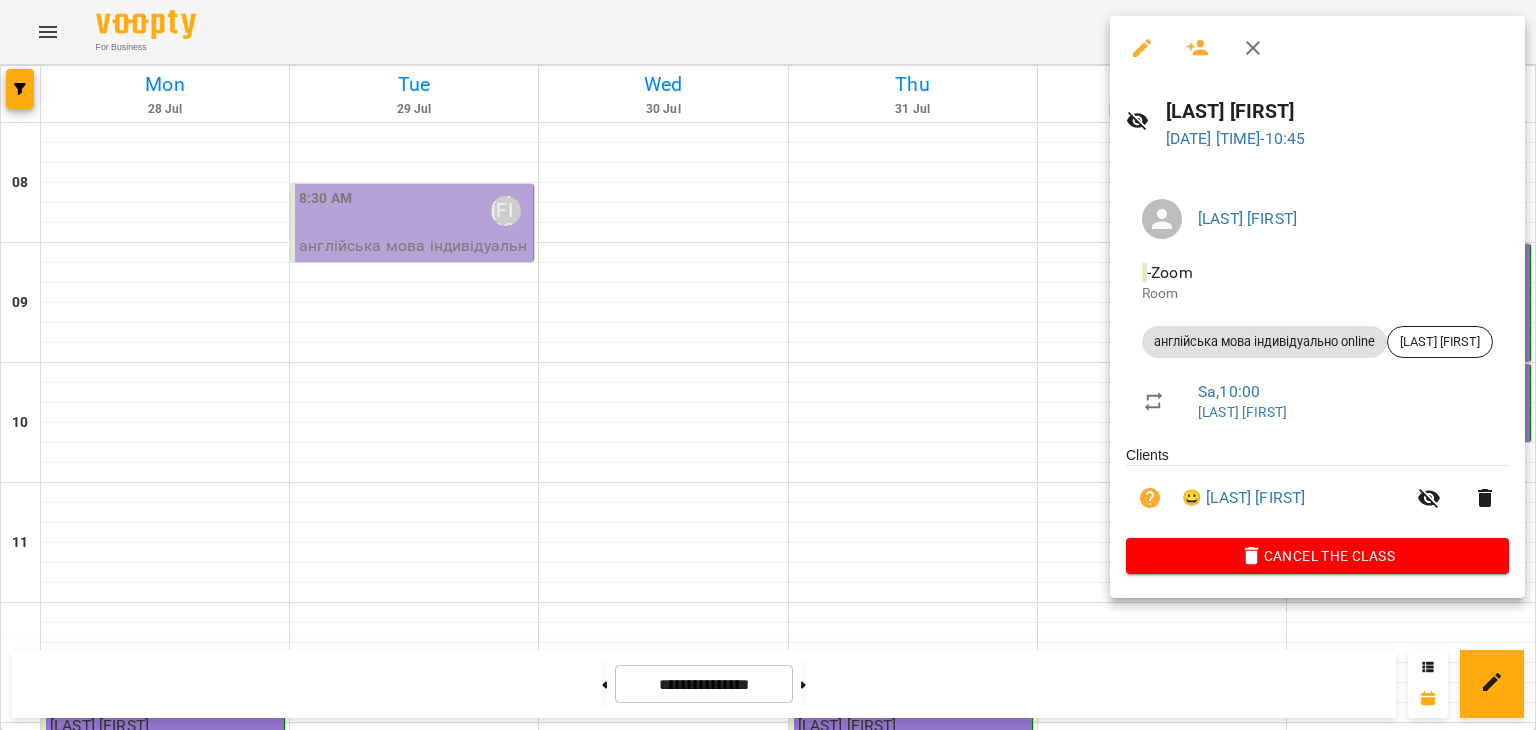 click at bounding box center [768, 365] 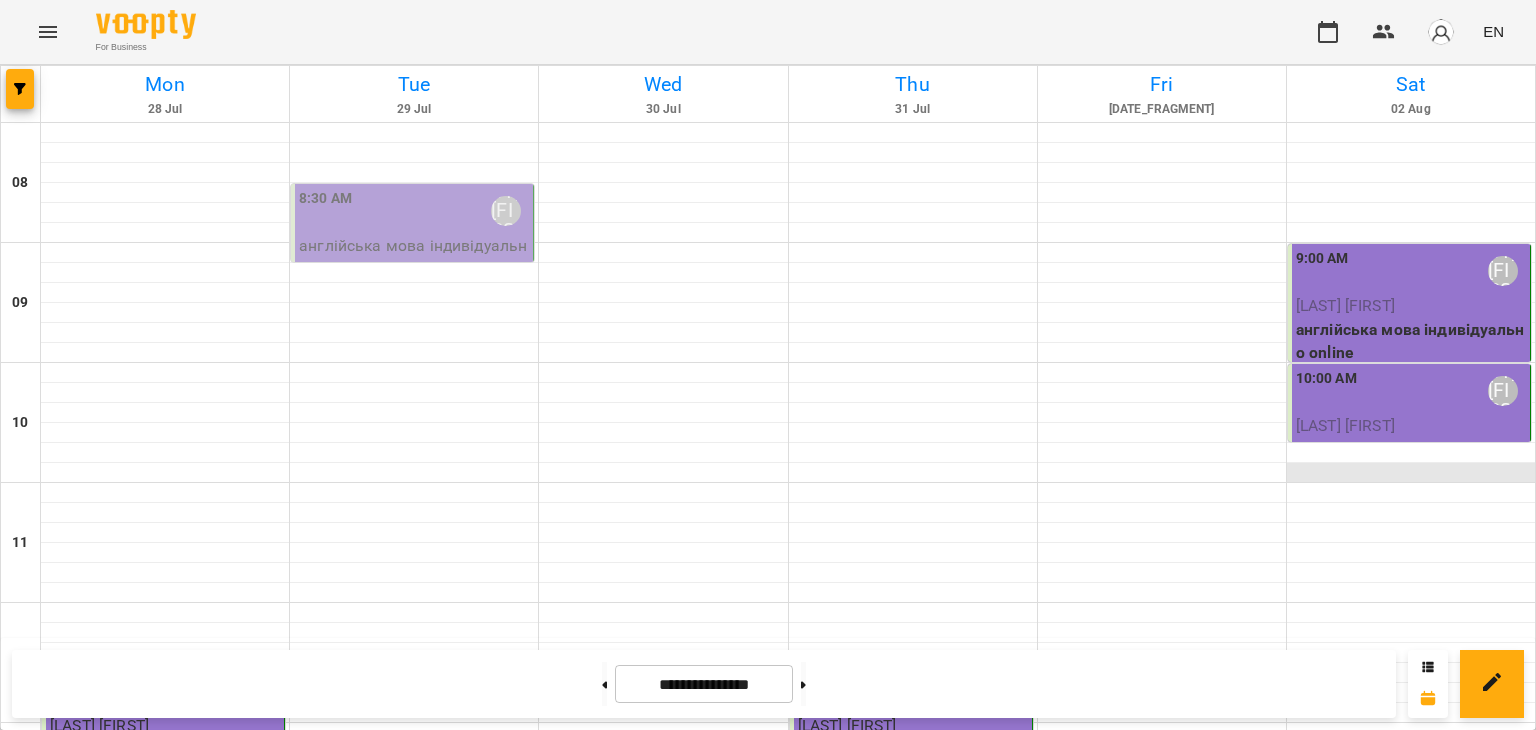 click at bounding box center [1411, 473] 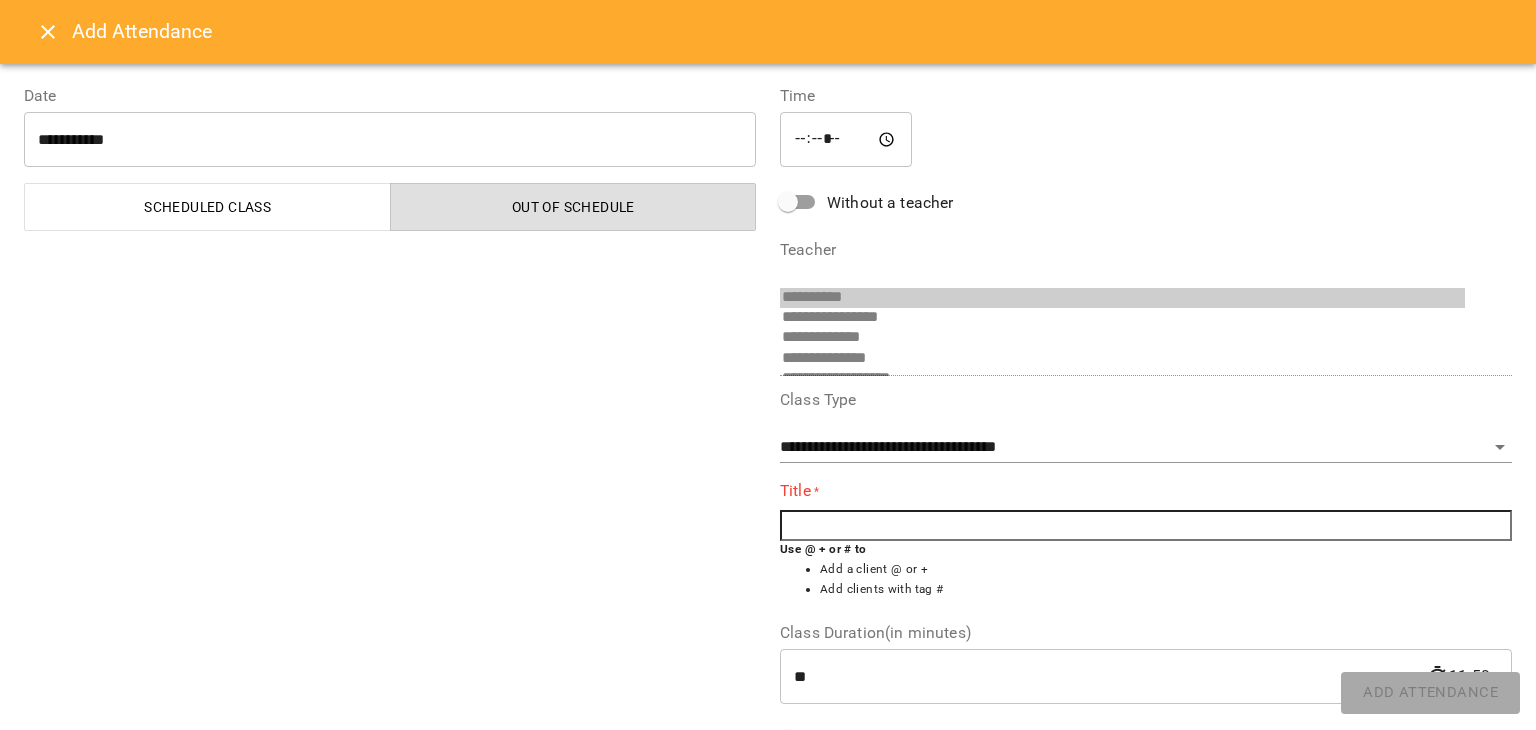 click at bounding box center (1146, 526) 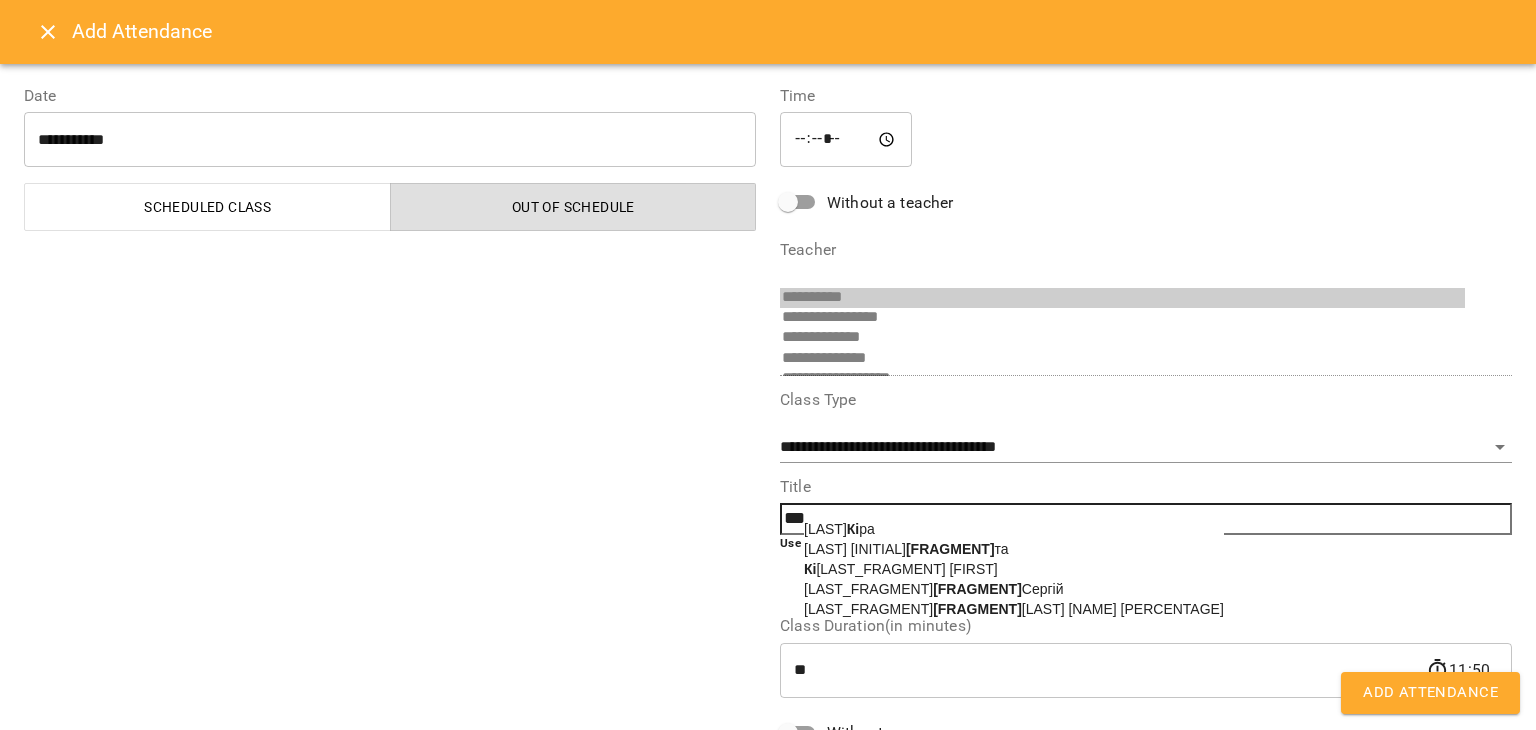 click on "[LAST] [FIRST]" at bounding box center (901, 569) 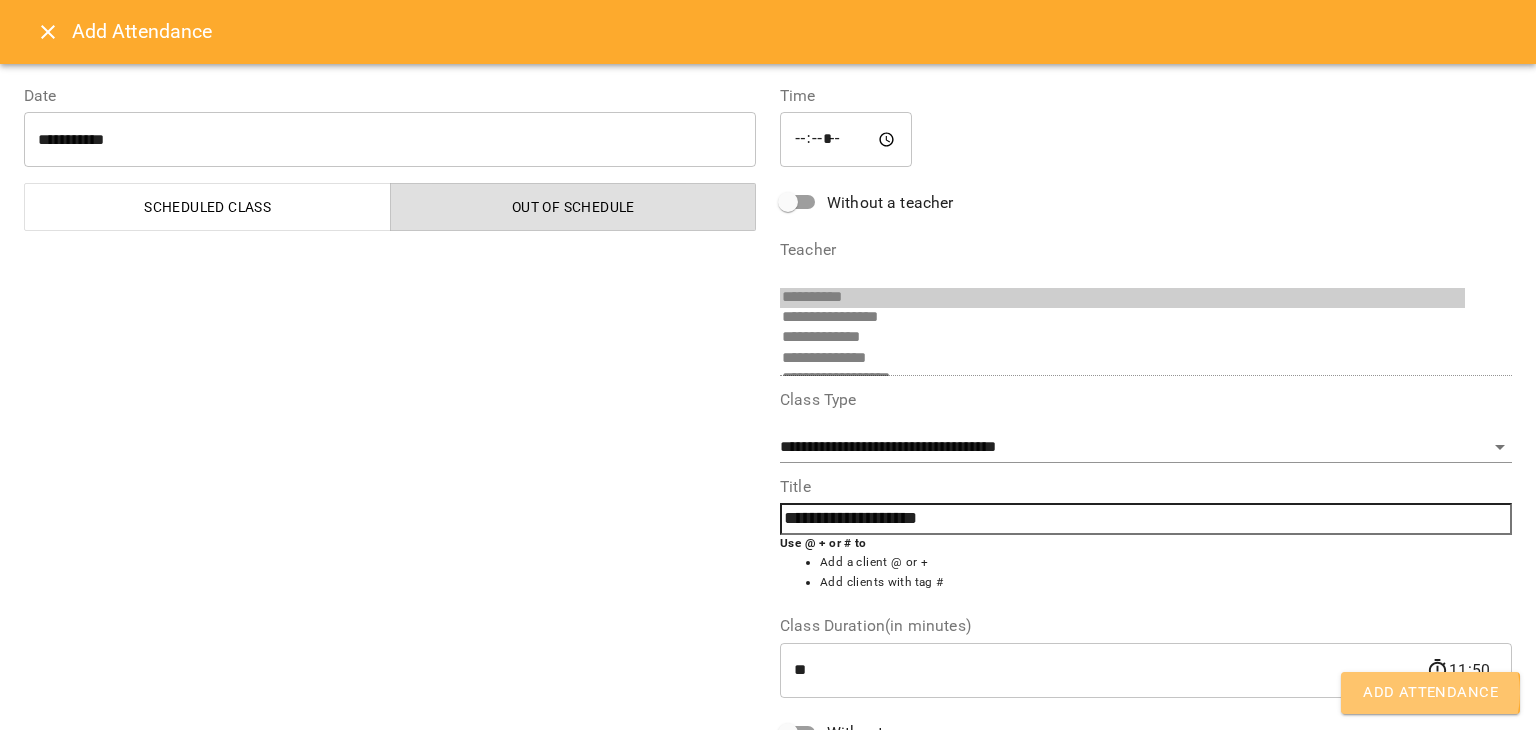 click on "Add Attendance" at bounding box center (1430, 693) 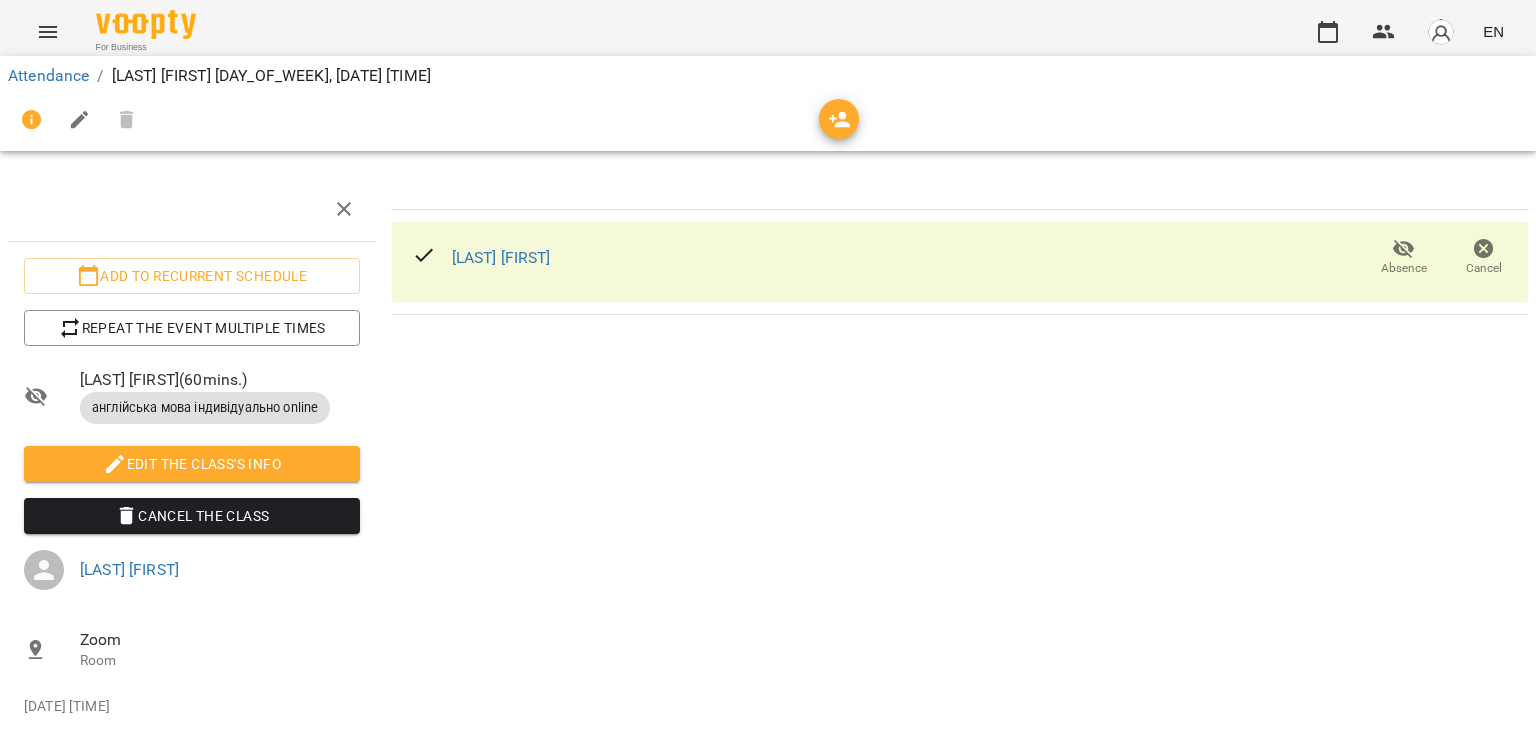 click 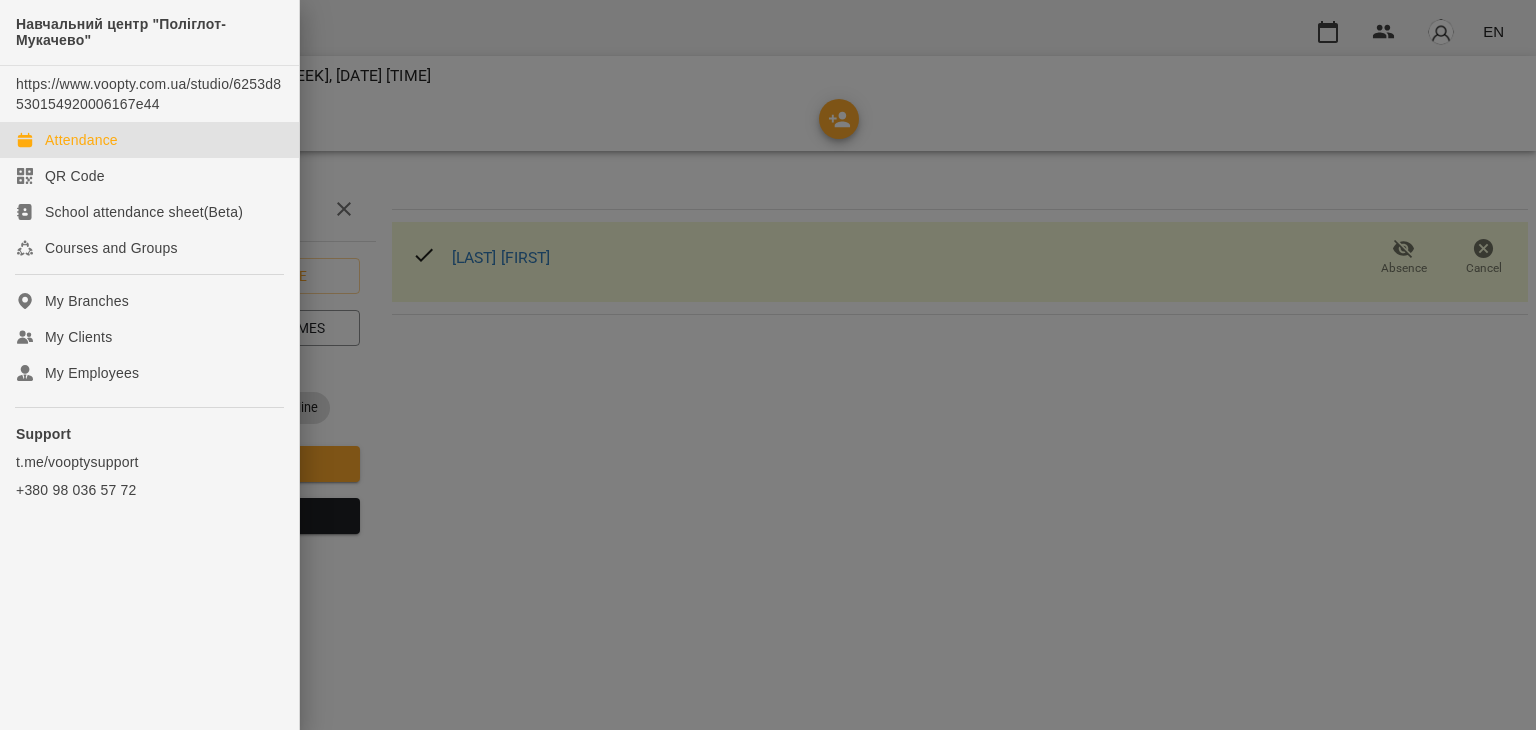 click on "Attendance" at bounding box center (81, 140) 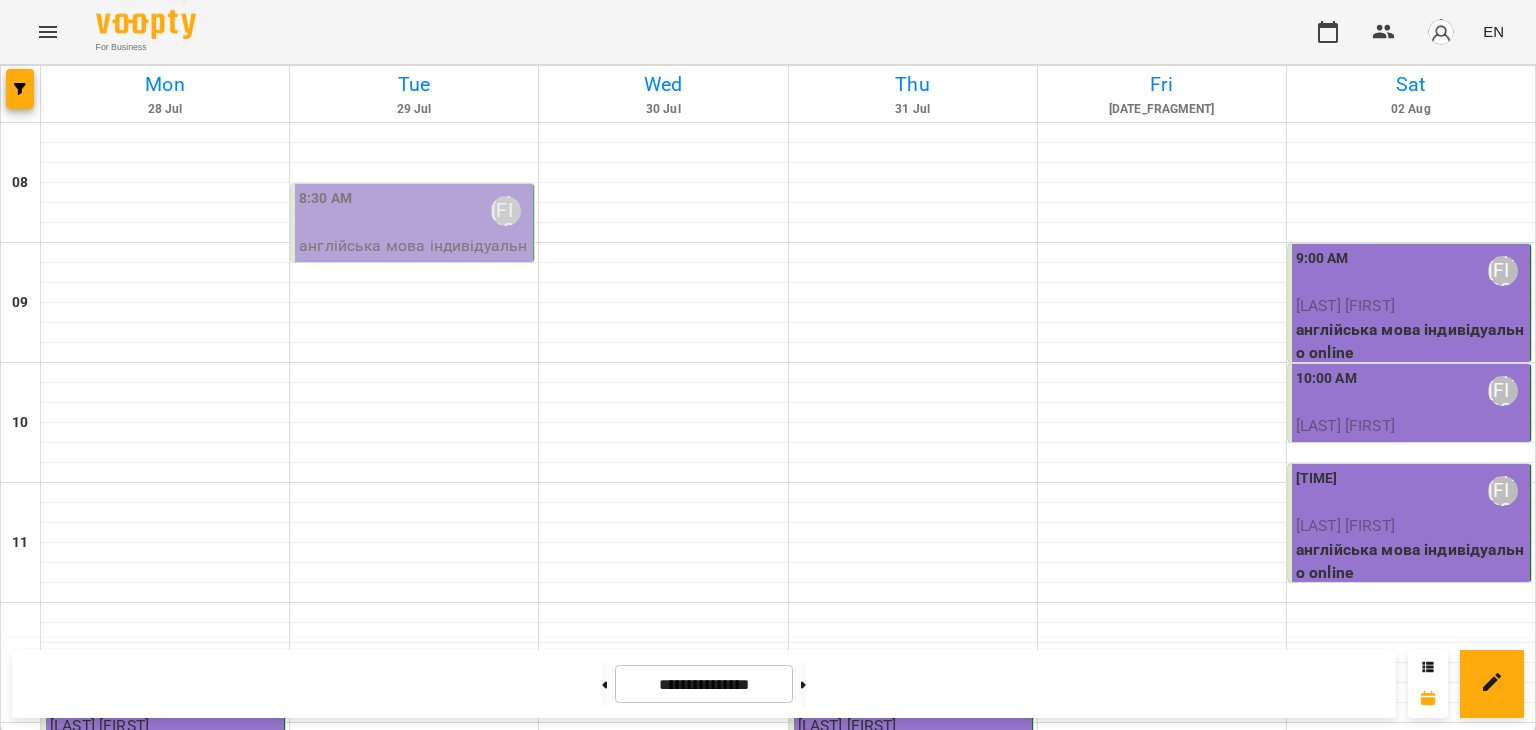scroll, scrollTop: 900, scrollLeft: 0, axis: vertical 